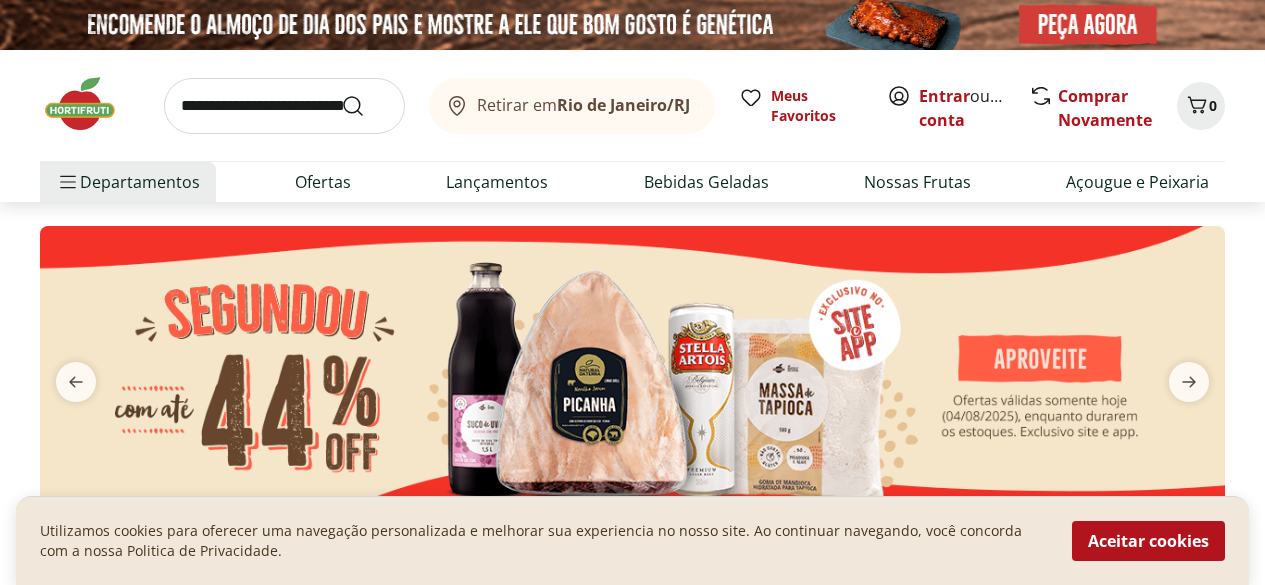 scroll, scrollTop: 0, scrollLeft: 0, axis: both 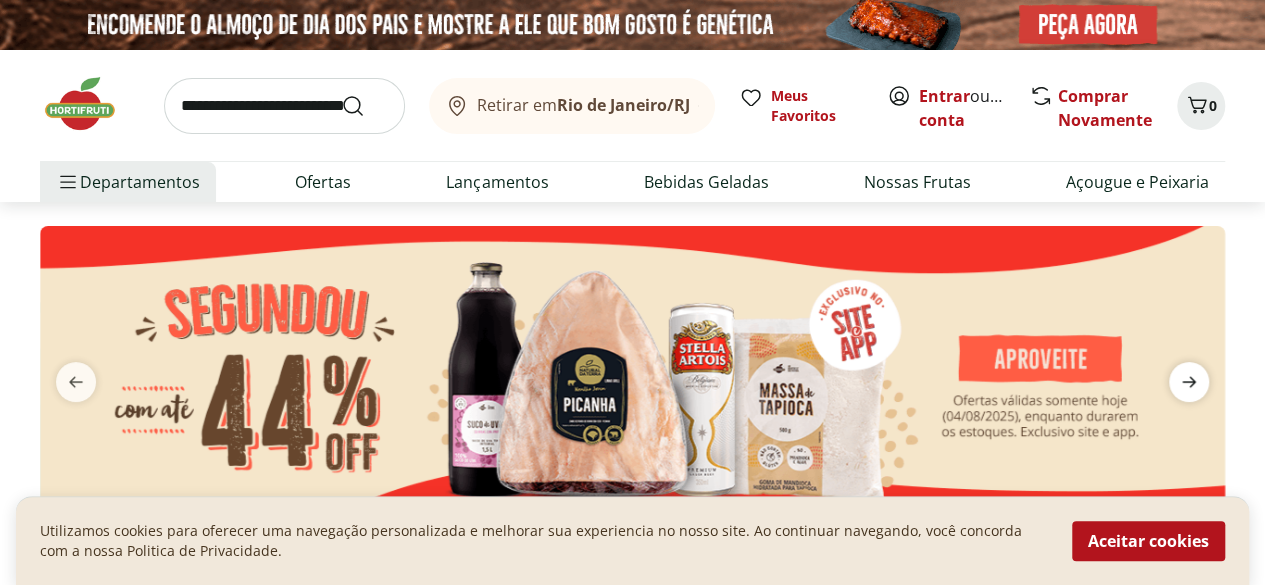 click 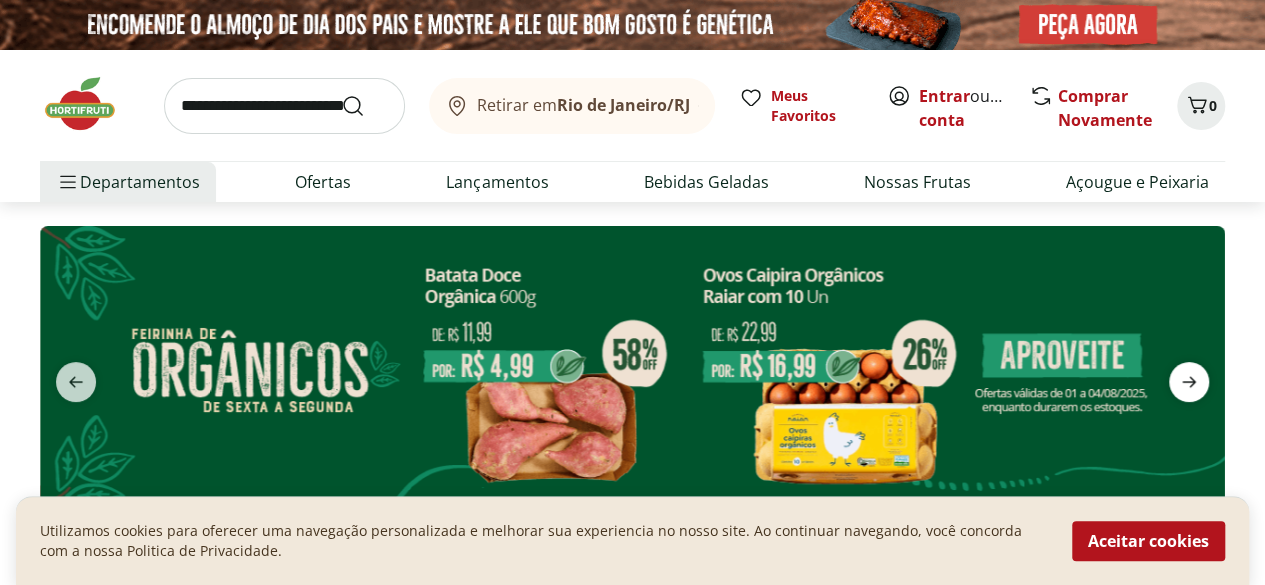 click 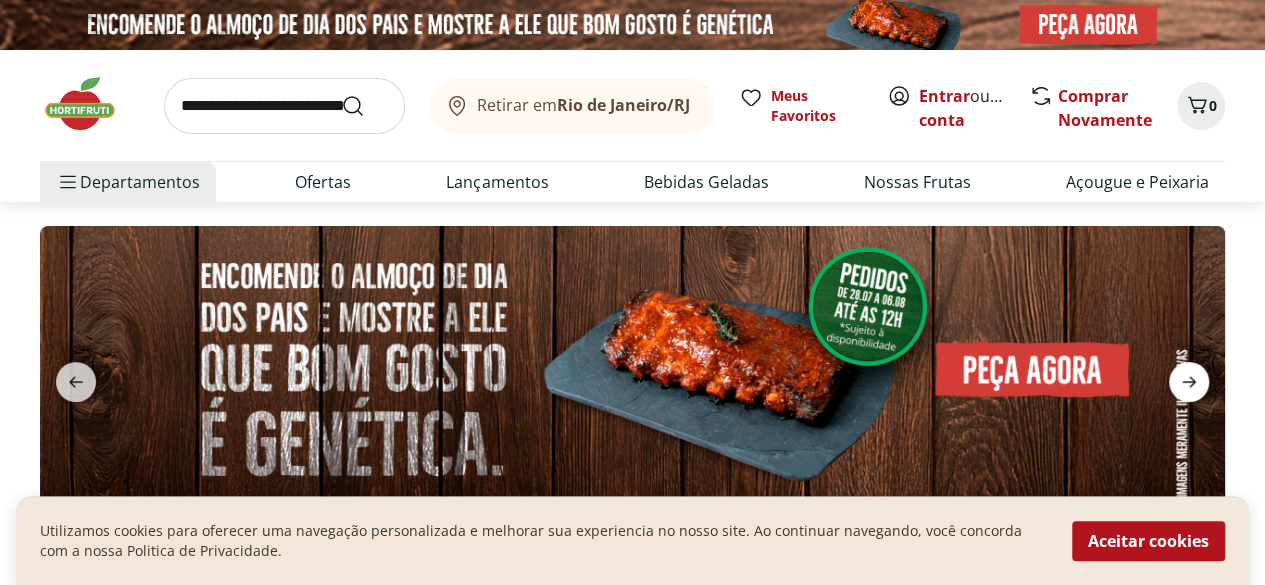 click 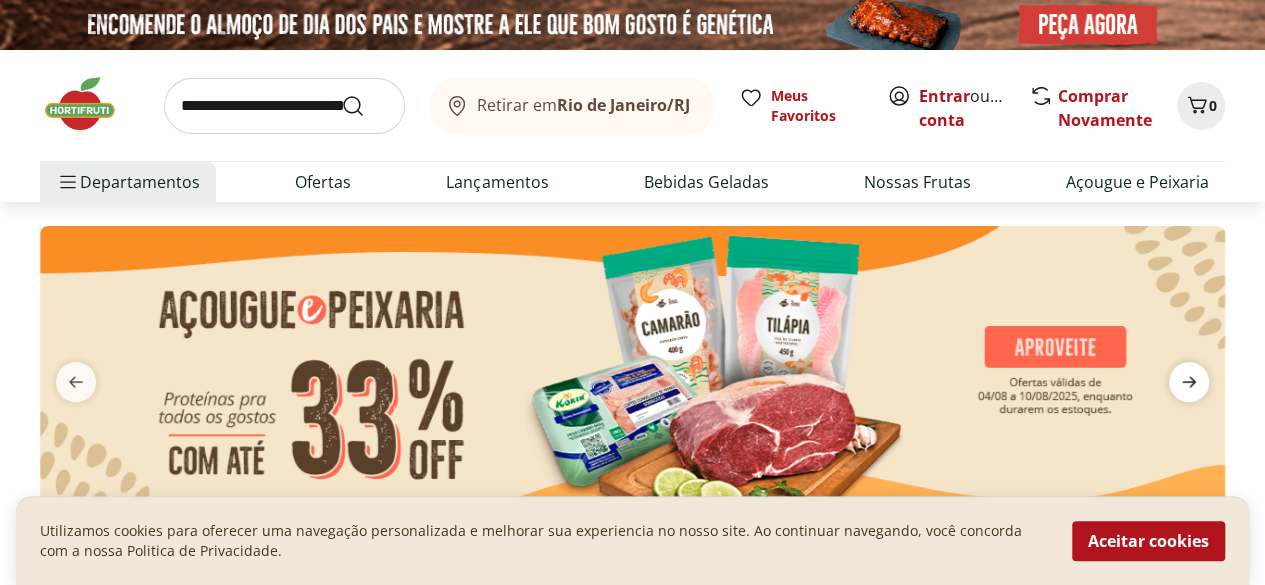 click 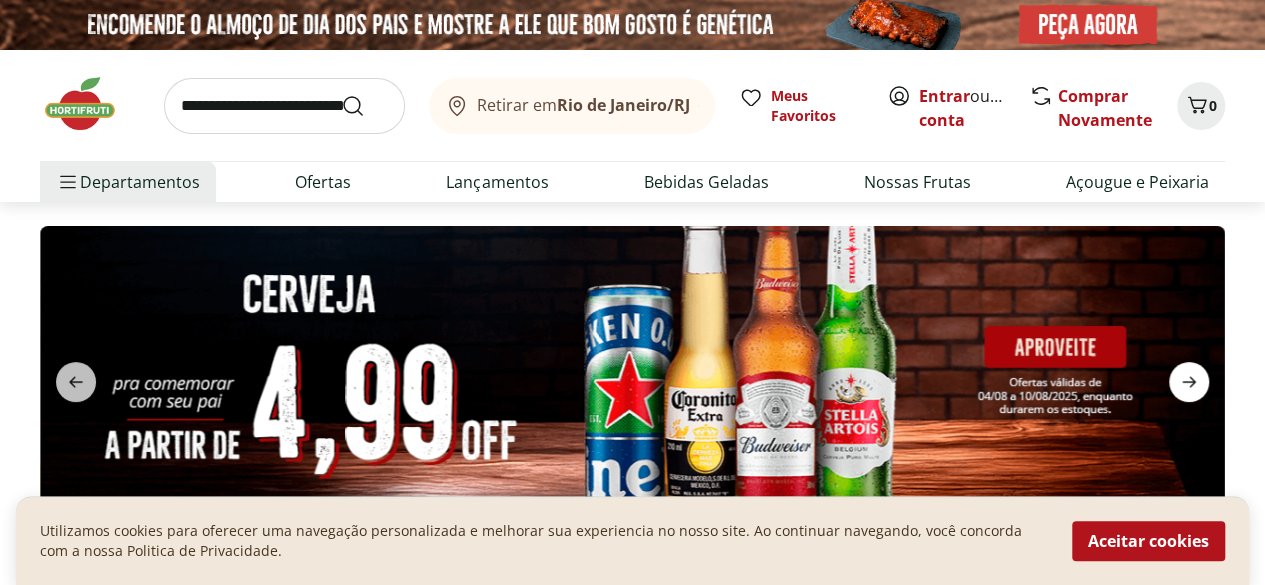 click 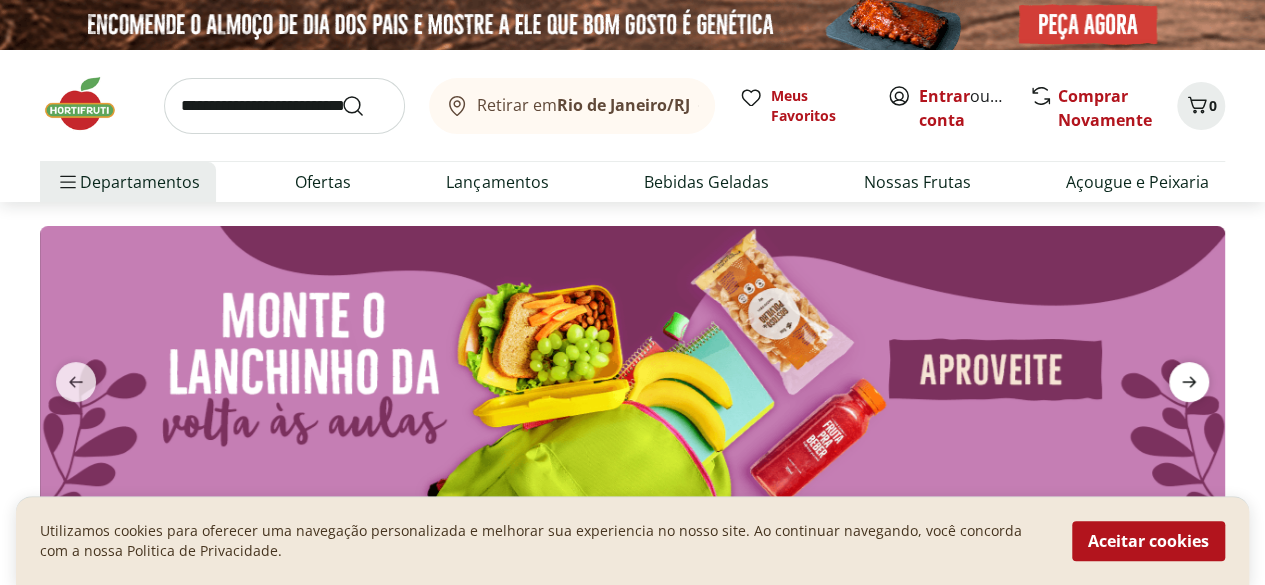 click 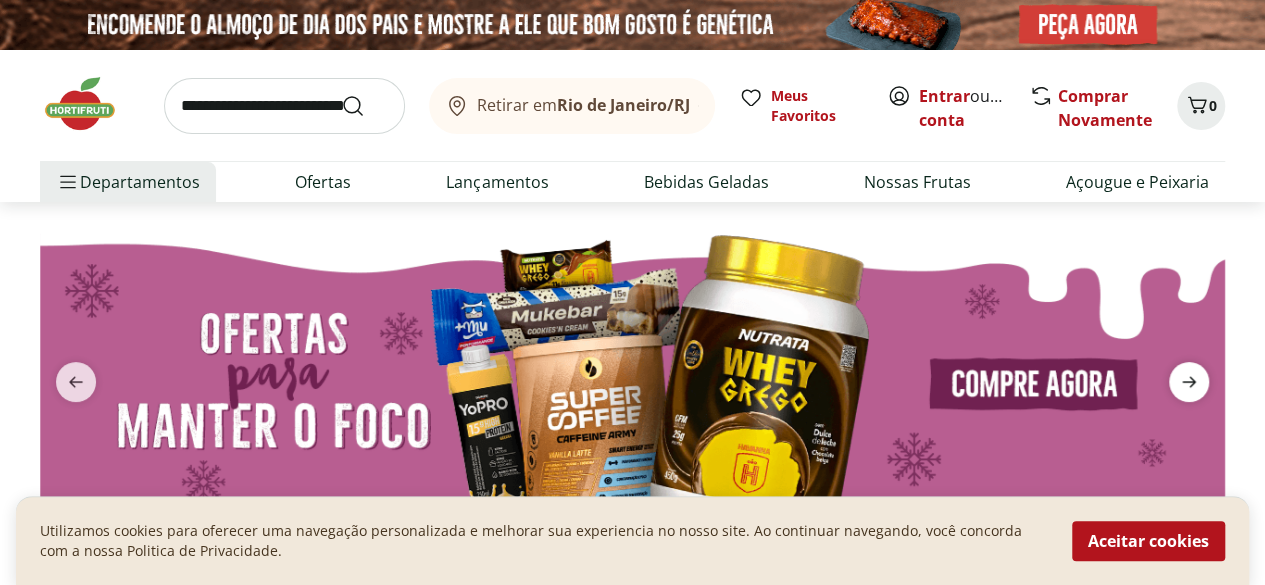 click 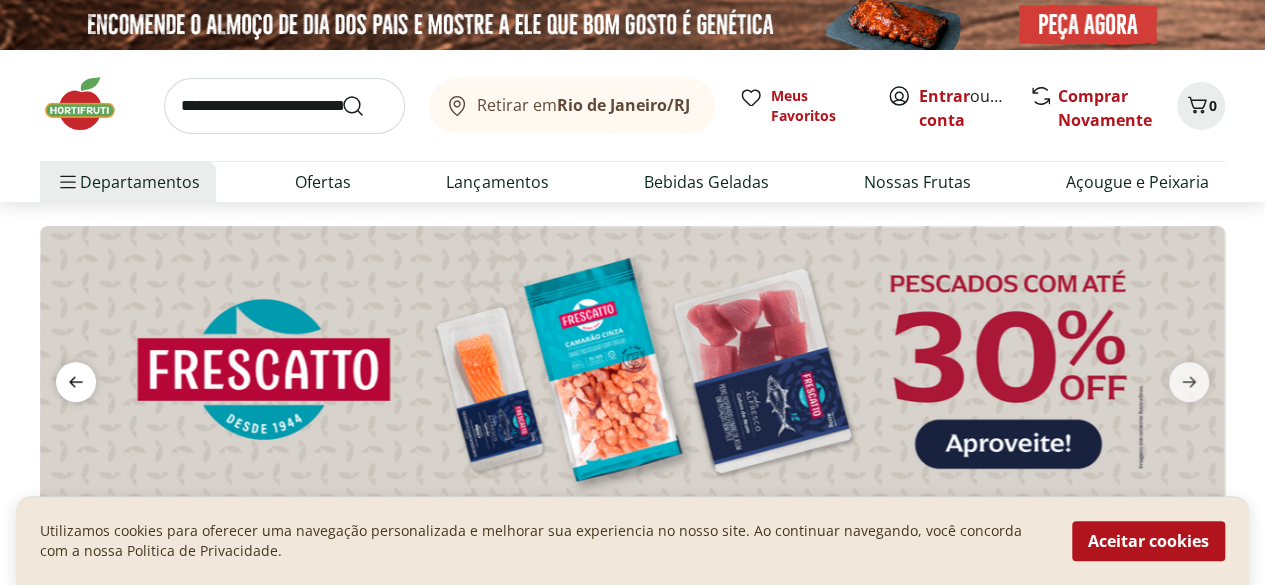 click 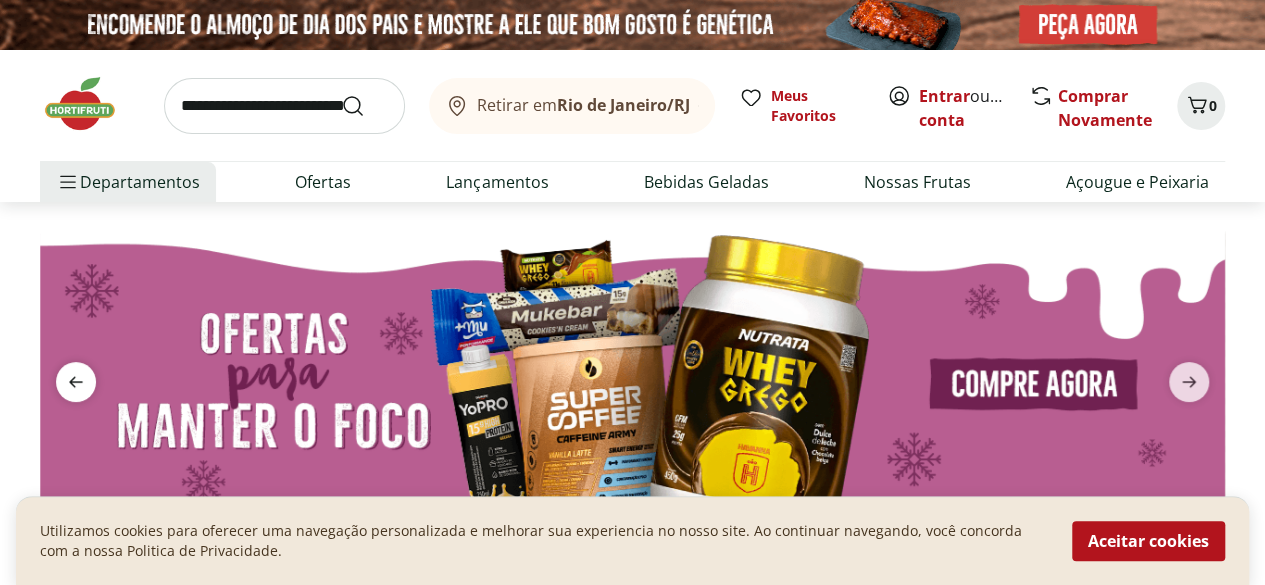 click 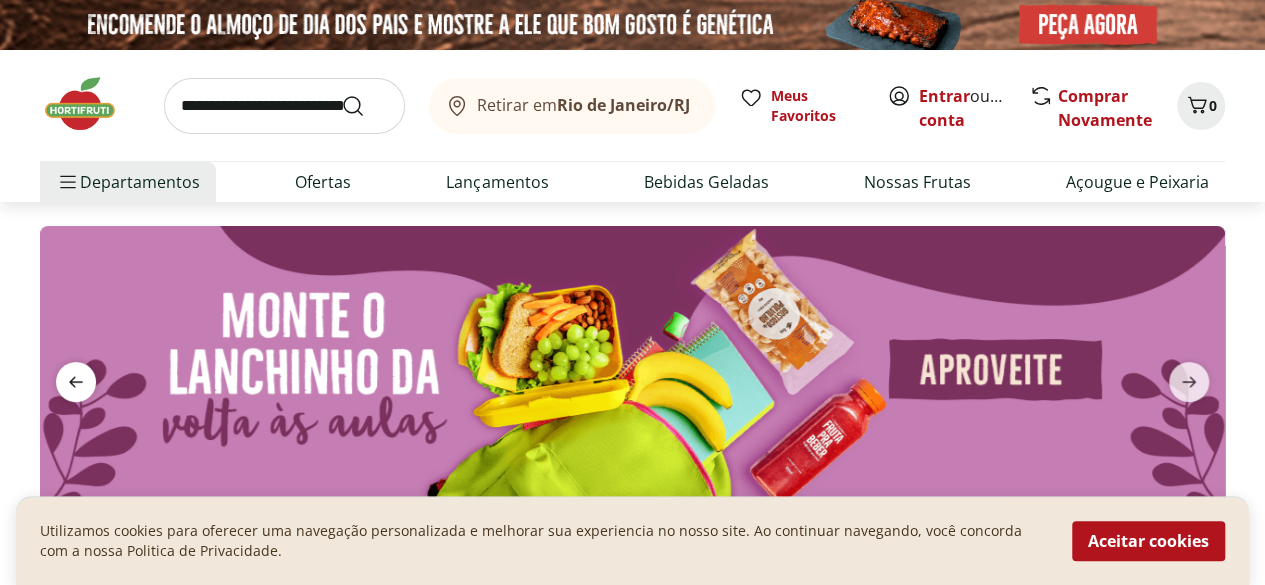 click 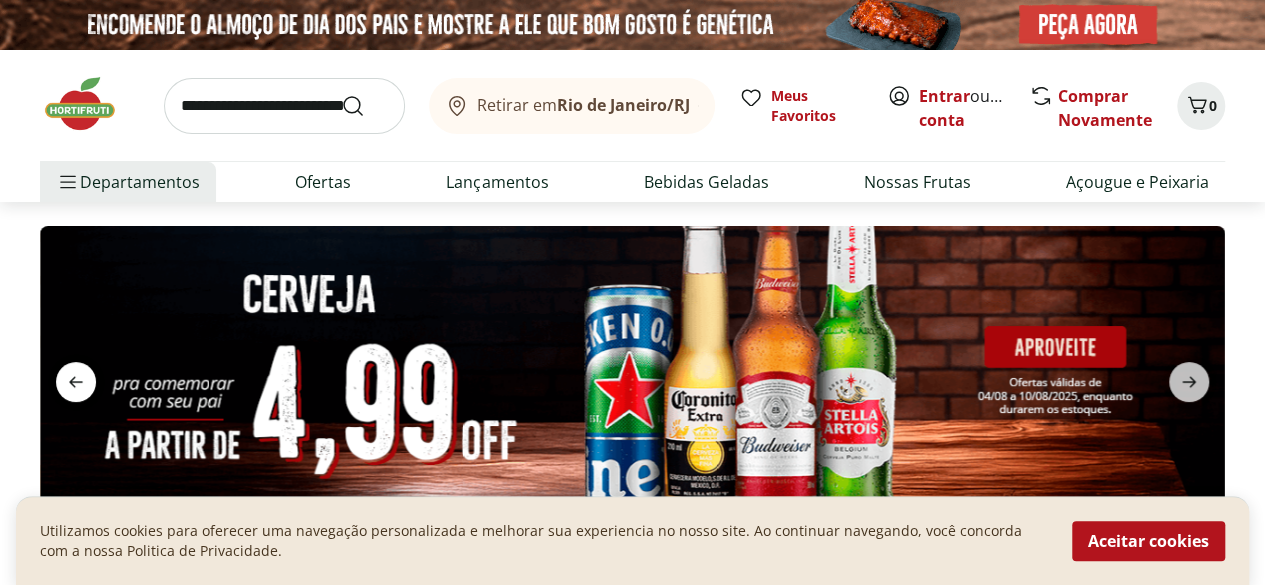 click 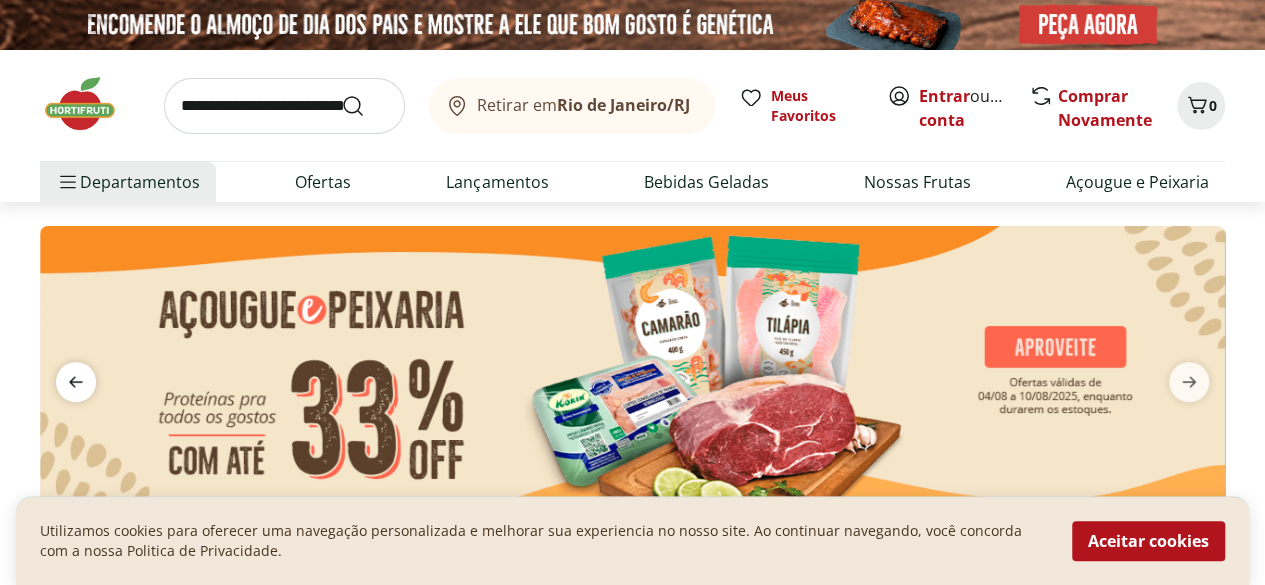 click 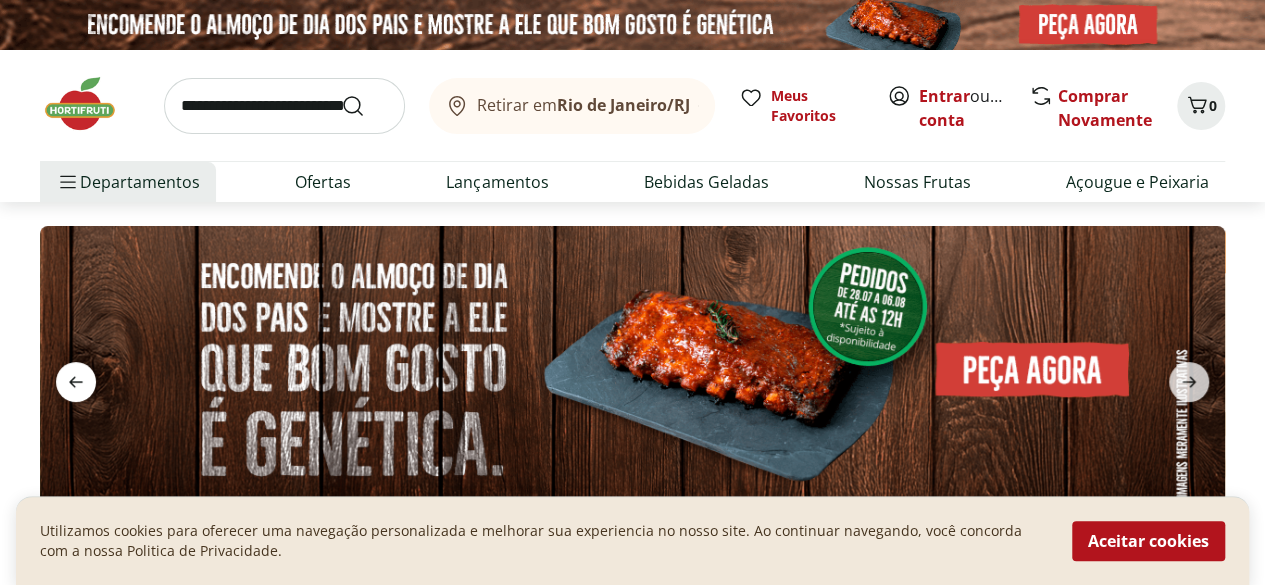 click 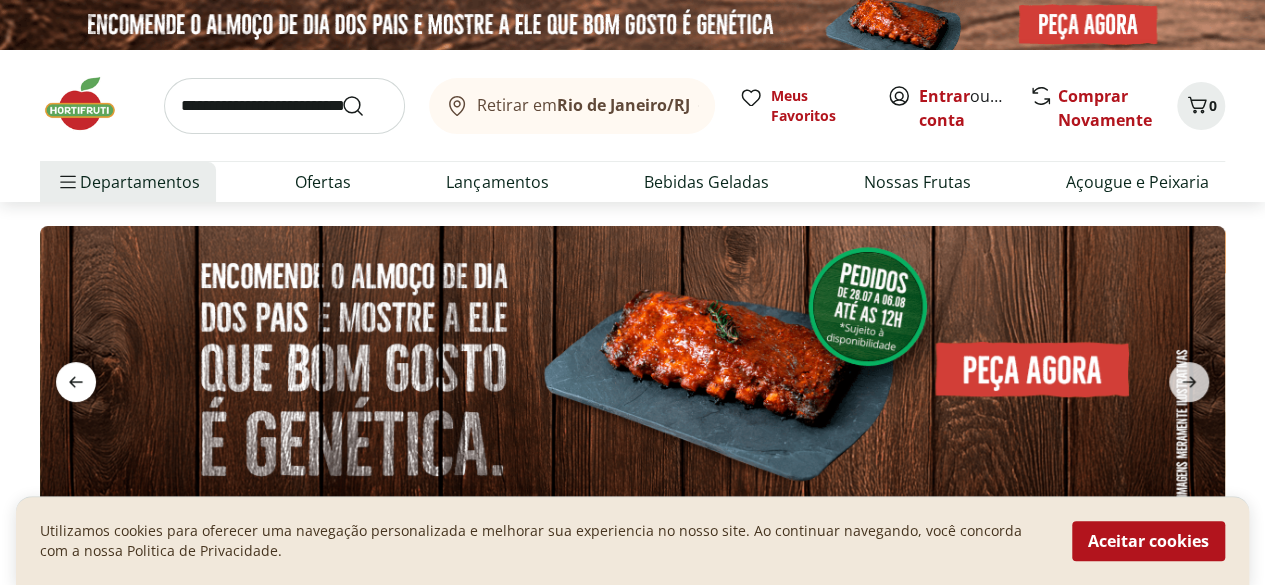 click 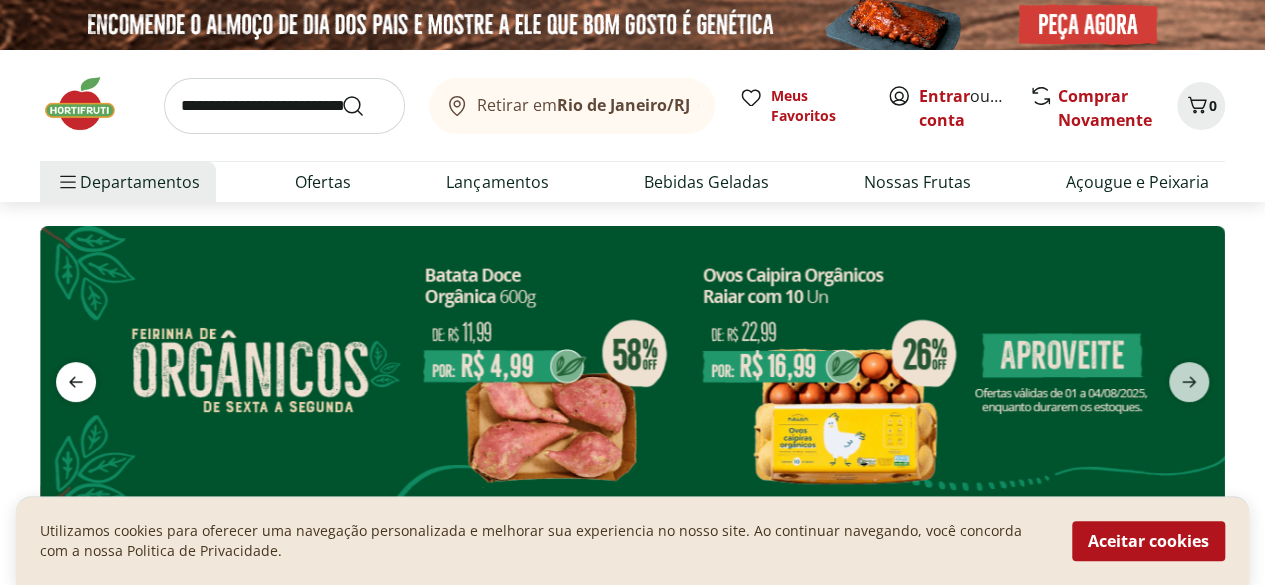 click 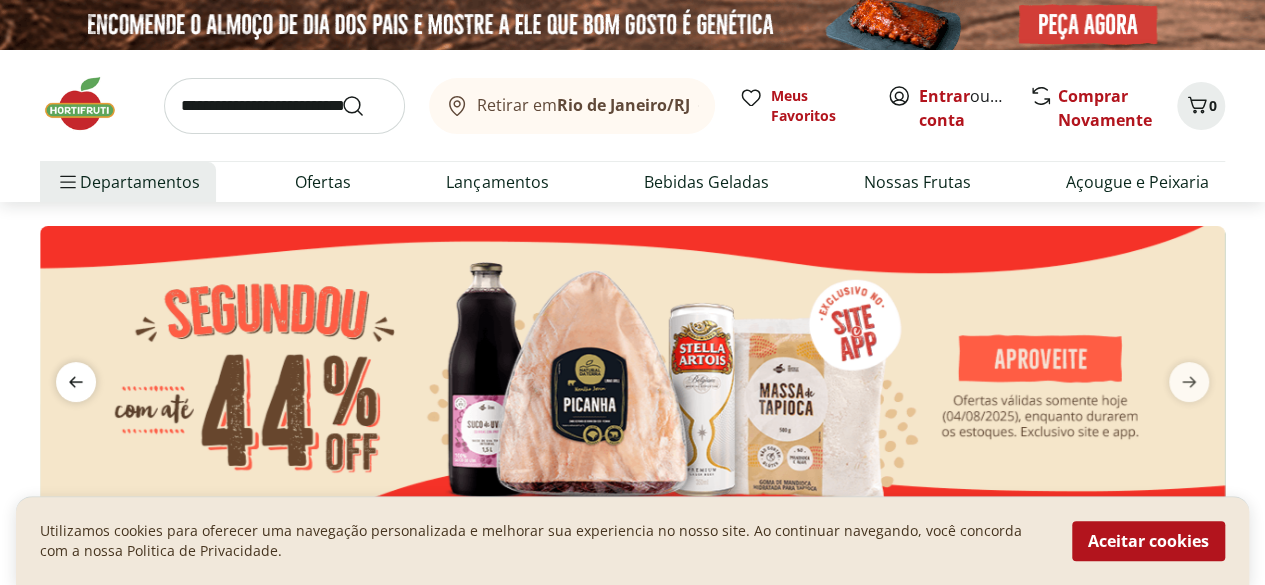 click 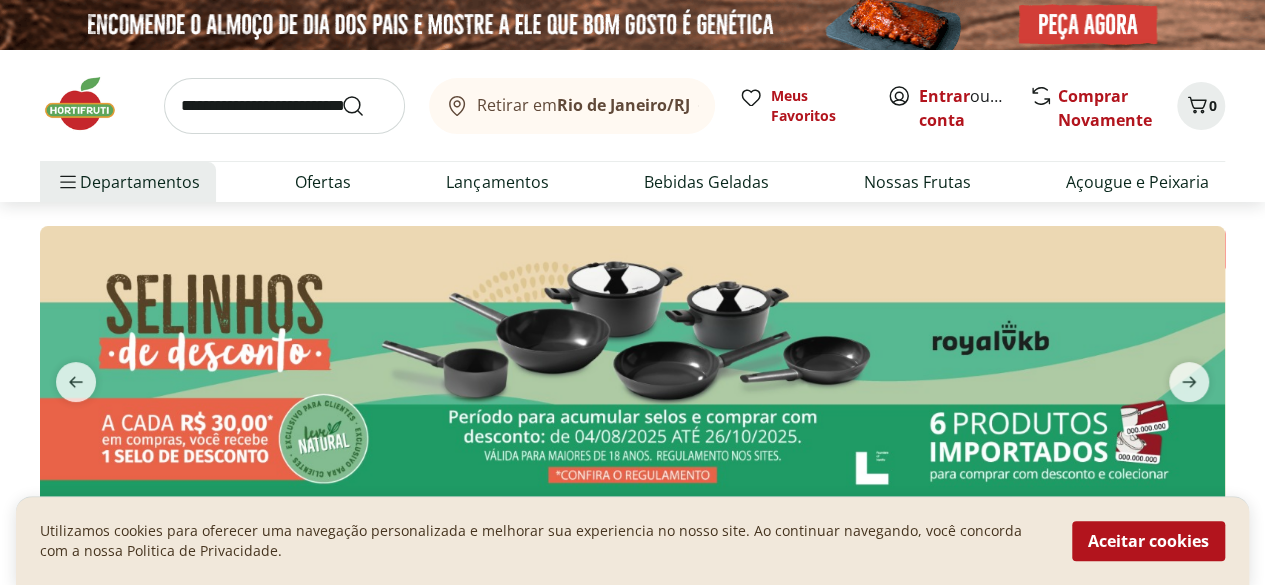 click at bounding box center [632, 369] 